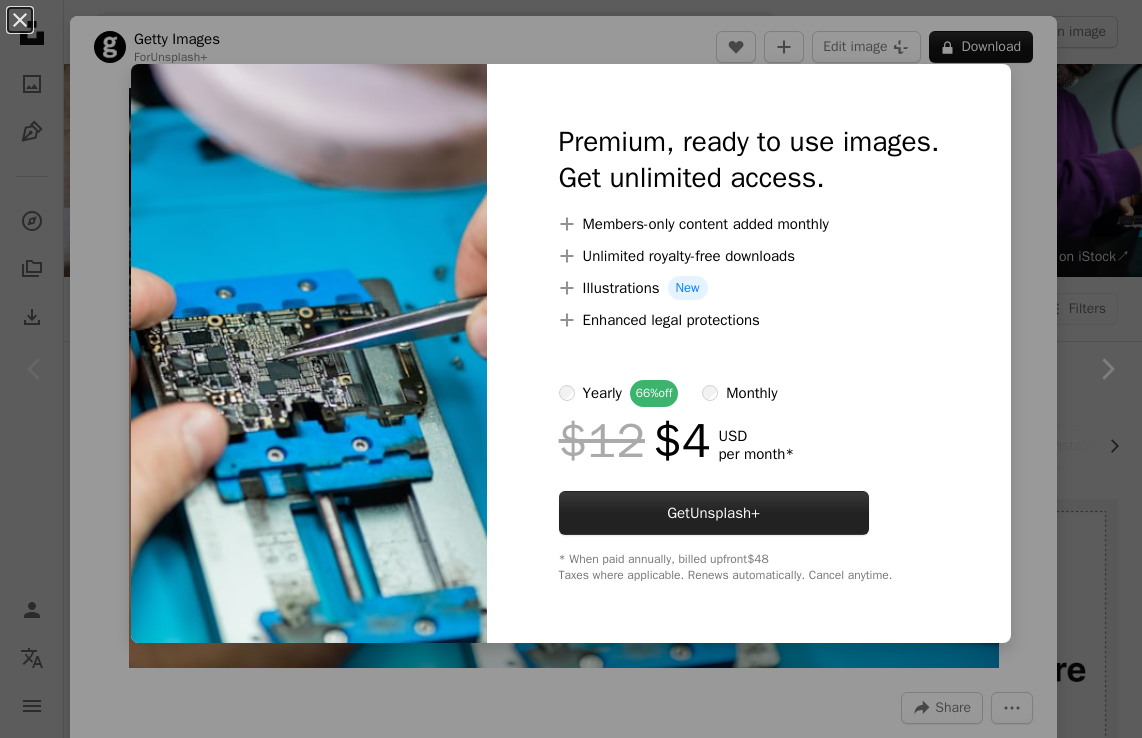 scroll, scrollTop: 276, scrollLeft: 0, axis: vertical 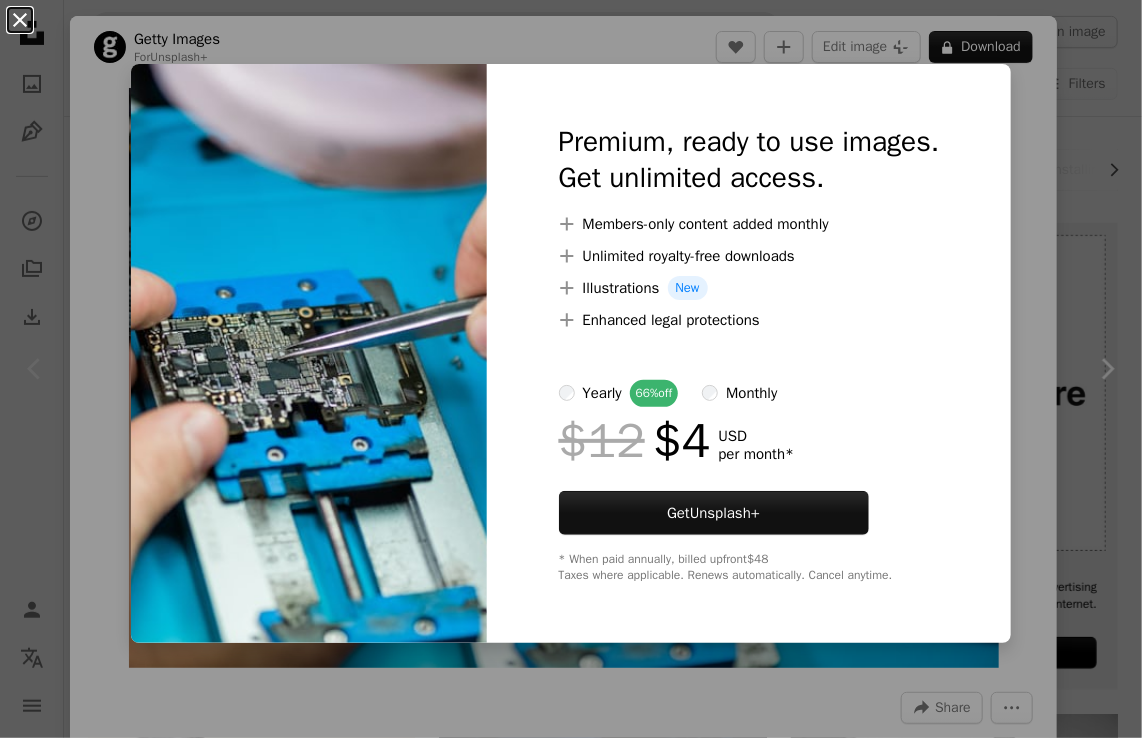 click on "An X shape" at bounding box center (20, 20) 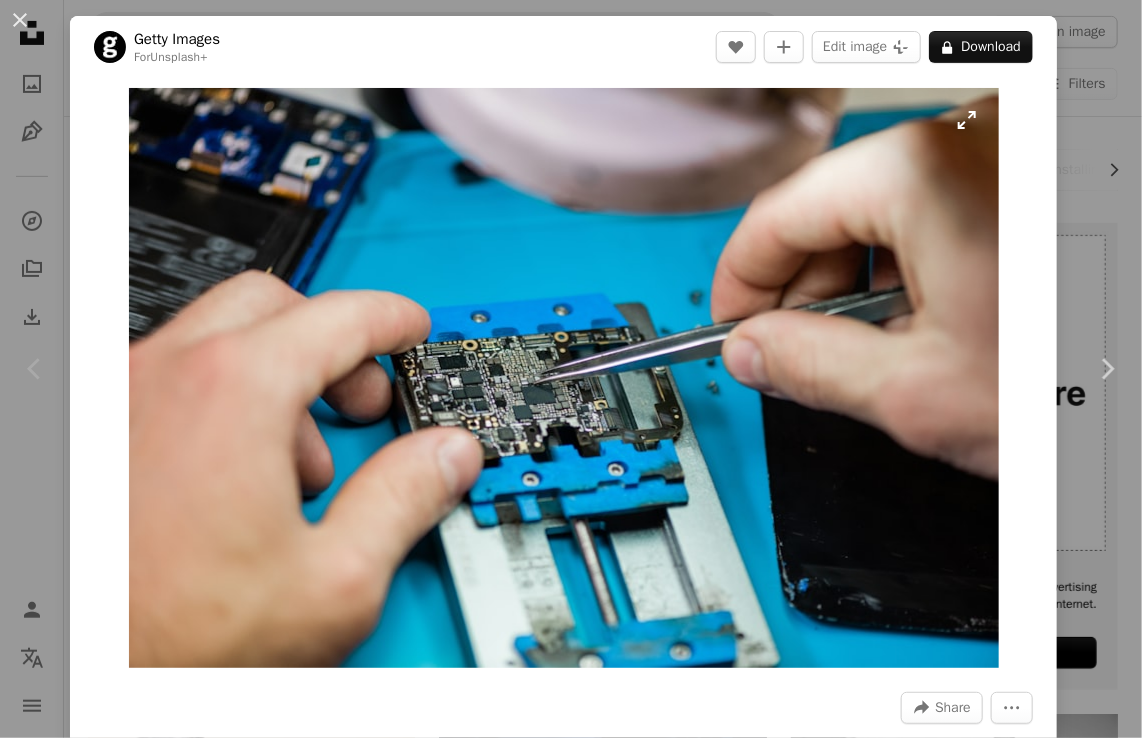 click at bounding box center [564, 378] 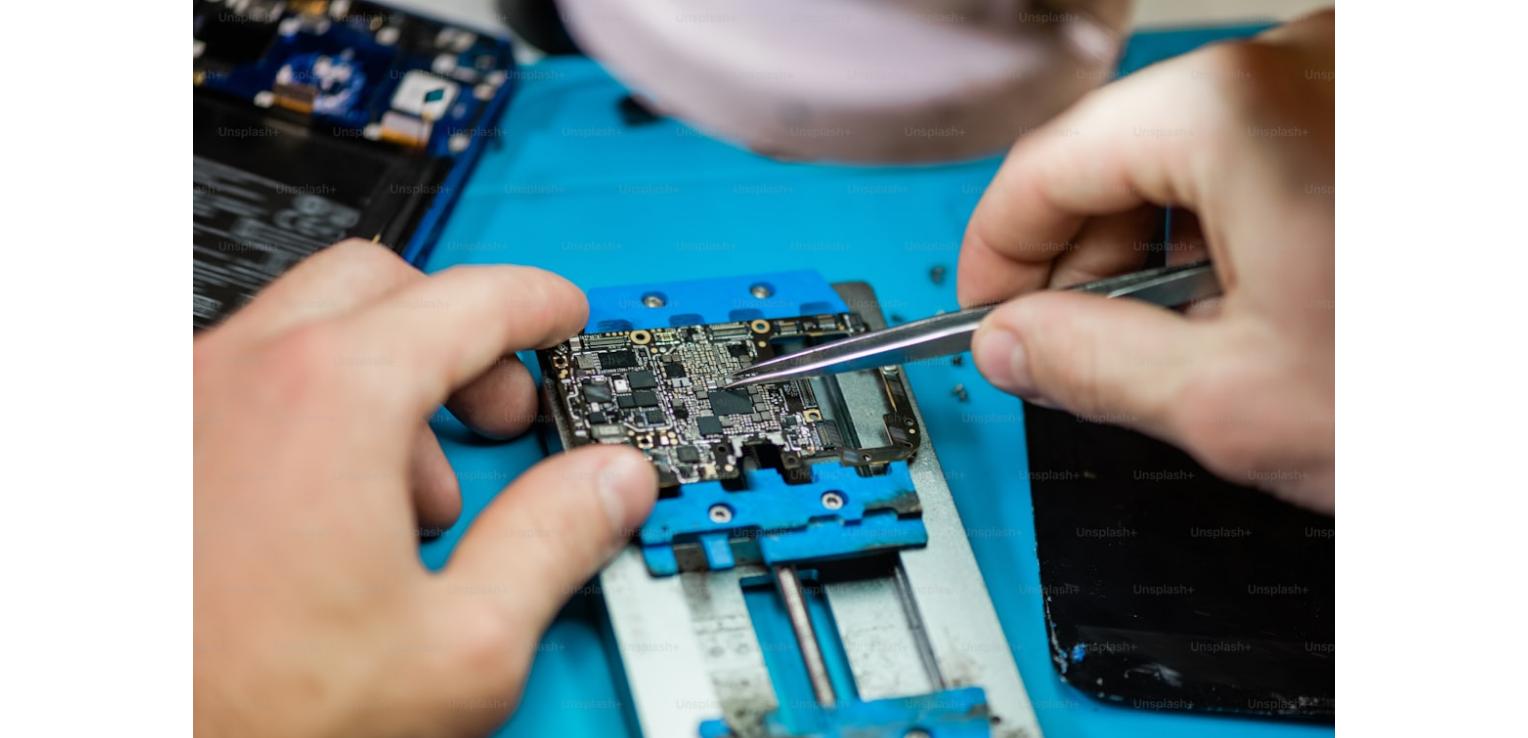 scroll, scrollTop: 1, scrollLeft: 0, axis: vertical 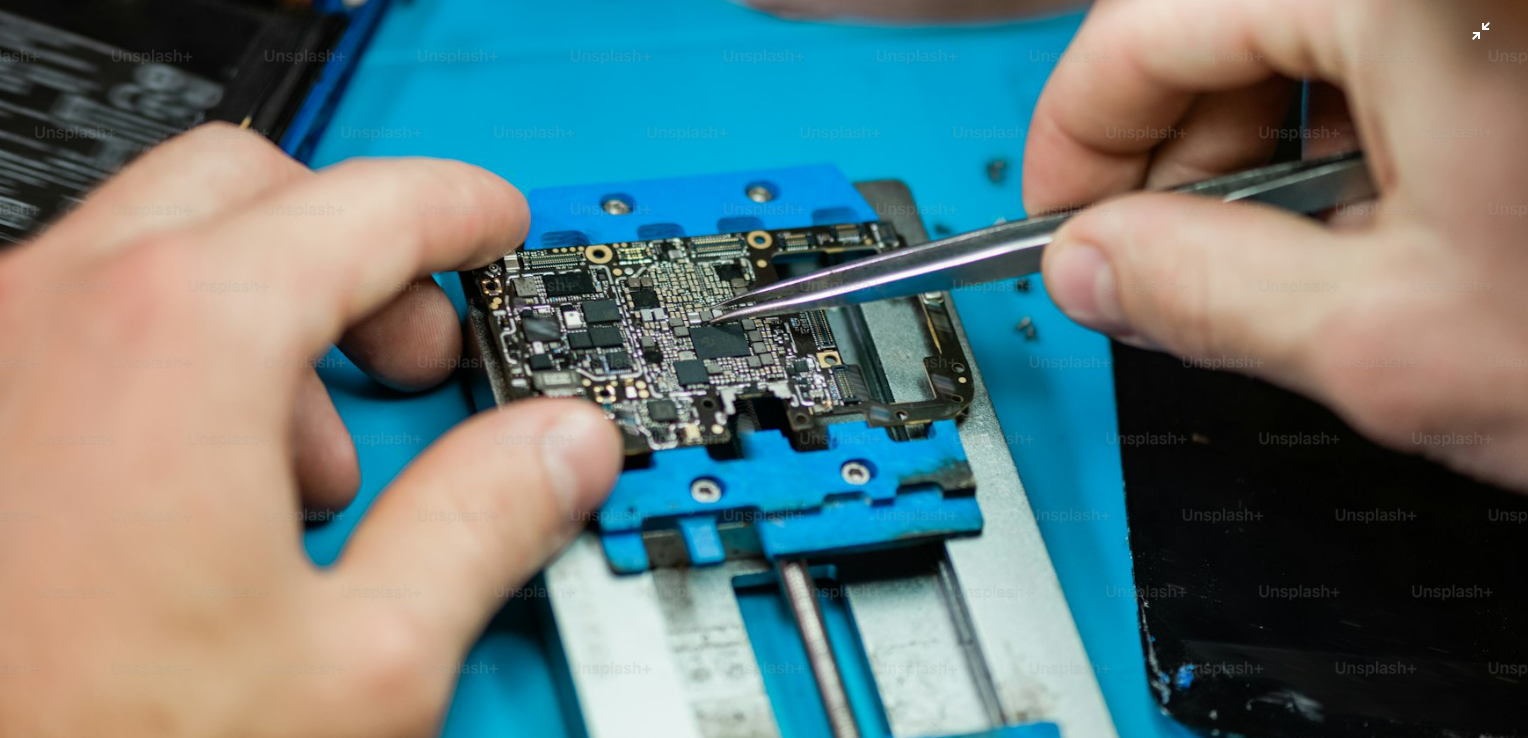 click at bounding box center (764, 312) 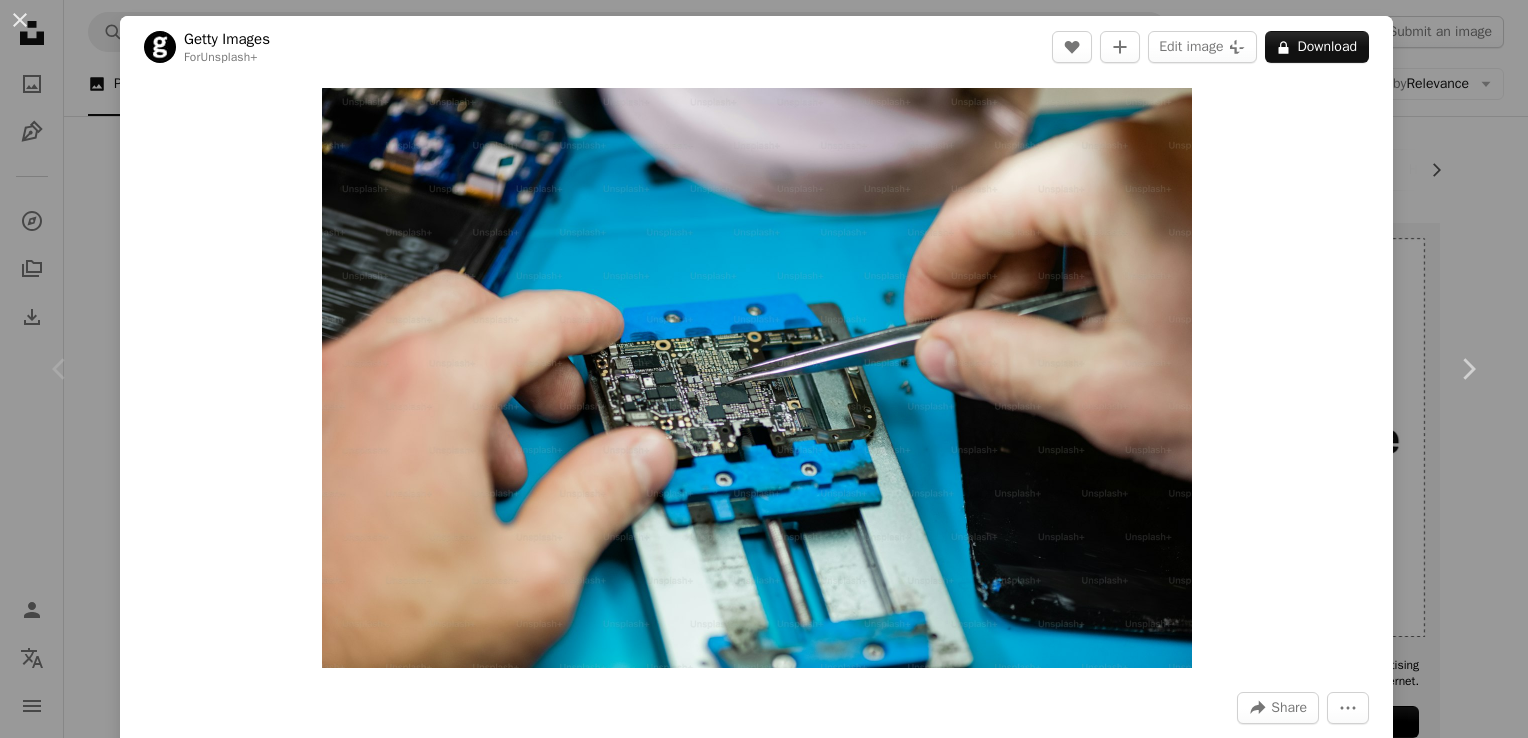 click on "An X shape Chevron left Chevron right Getty Images For Unsplash+ A heart A plus sign Edit image Plus sign for Unsplash+ A lock Download Zoom in A forward-right arrow Share More Actions Calendar outlined Published on September 13, 2022 Safety Licensed under the Unsplash+ License people science industry service cpu circuit board cable order computer network white people complexity holding electronic chip human hand capacitor installing work tool Free stock photos From this series Chevron right Plus sign for Unsplash+ Plus sign for Unsplash+ Plus sign for Unsplash+ Plus sign for Unsplash+ Related images Plus sign for Unsplash+ A heart A plus sign Getty Images For Unsplash+ A lock Download Plus sign for Unsplash+ A heart A plus sign Curated Lifestyle For Unsplash+ A lock Download Plus sign for Unsplash+ A heart A plus sign Getty Images For Unsplash+ A lock Download Plus sign for Unsplash+ A heart A plus sign Getty Images For Unsplash+ A lock Download Plus sign for Unsplash+ A heart A plus sign" at bounding box center (764, 369) 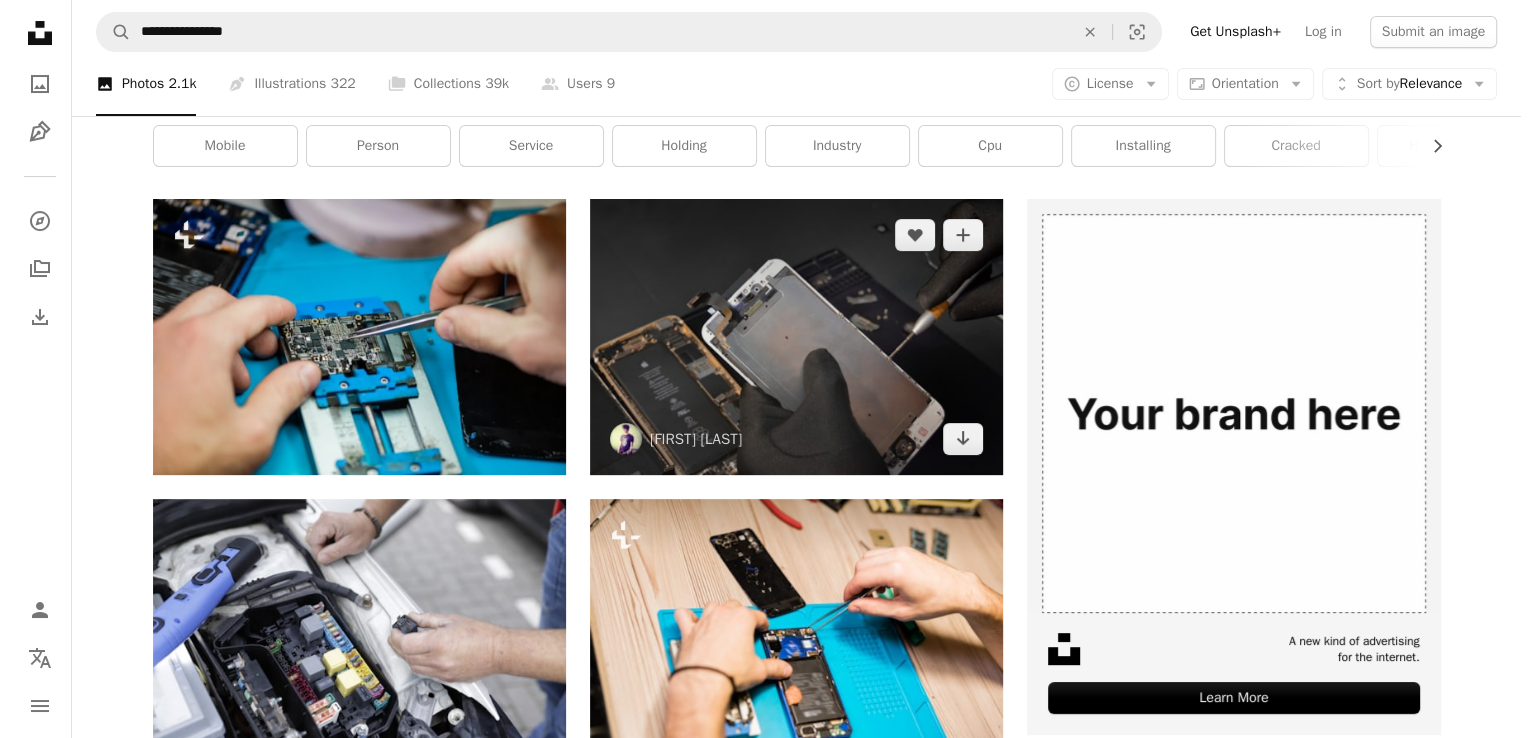scroll, scrollTop: 300, scrollLeft: 0, axis: vertical 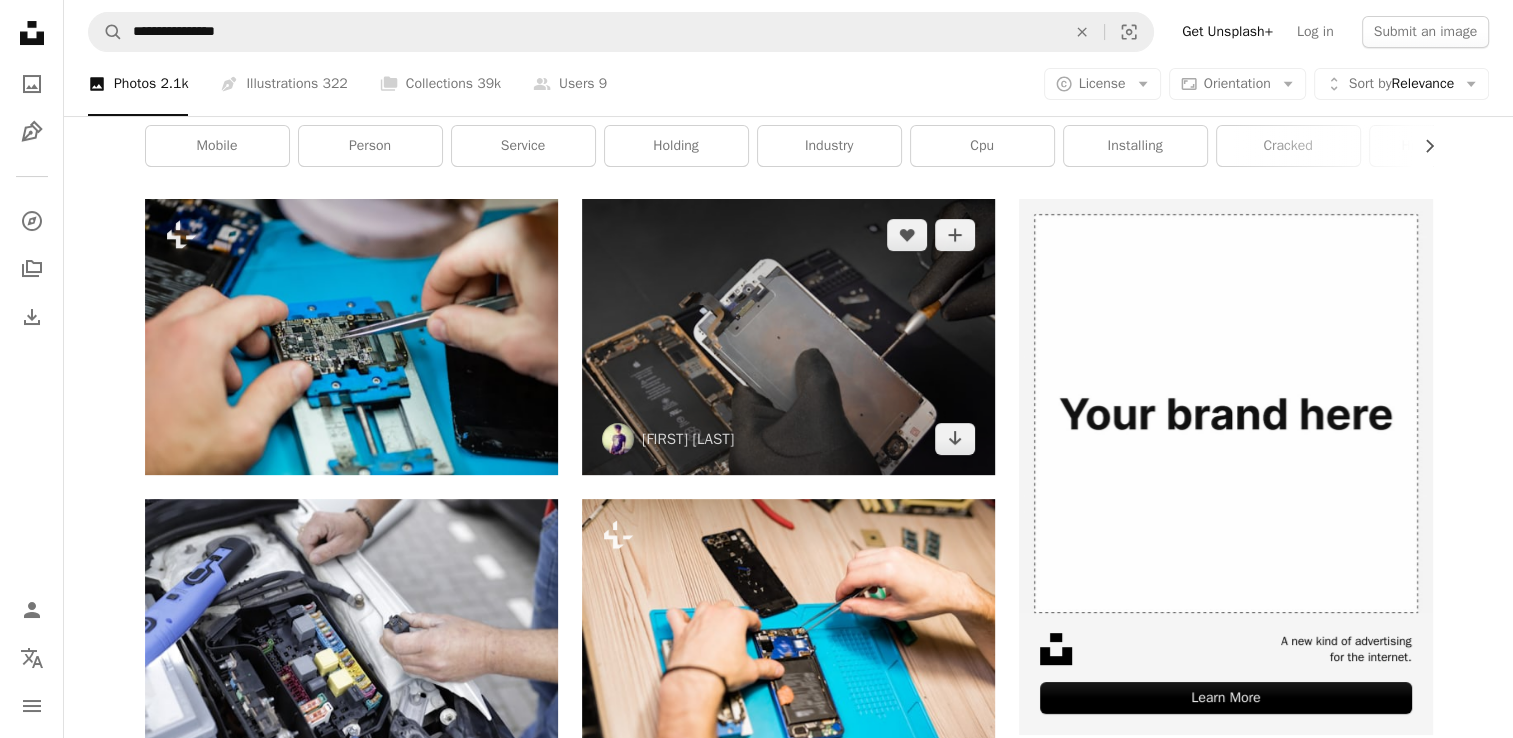 click at bounding box center (788, 336) 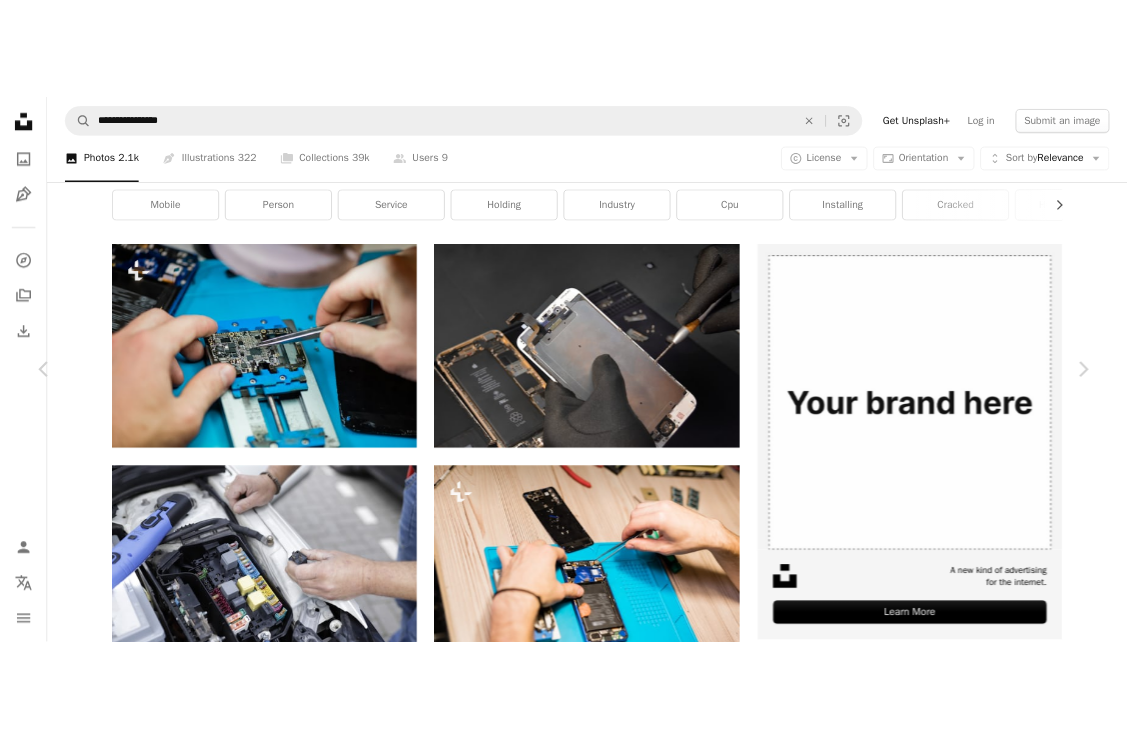 scroll, scrollTop: 0, scrollLeft: 0, axis: both 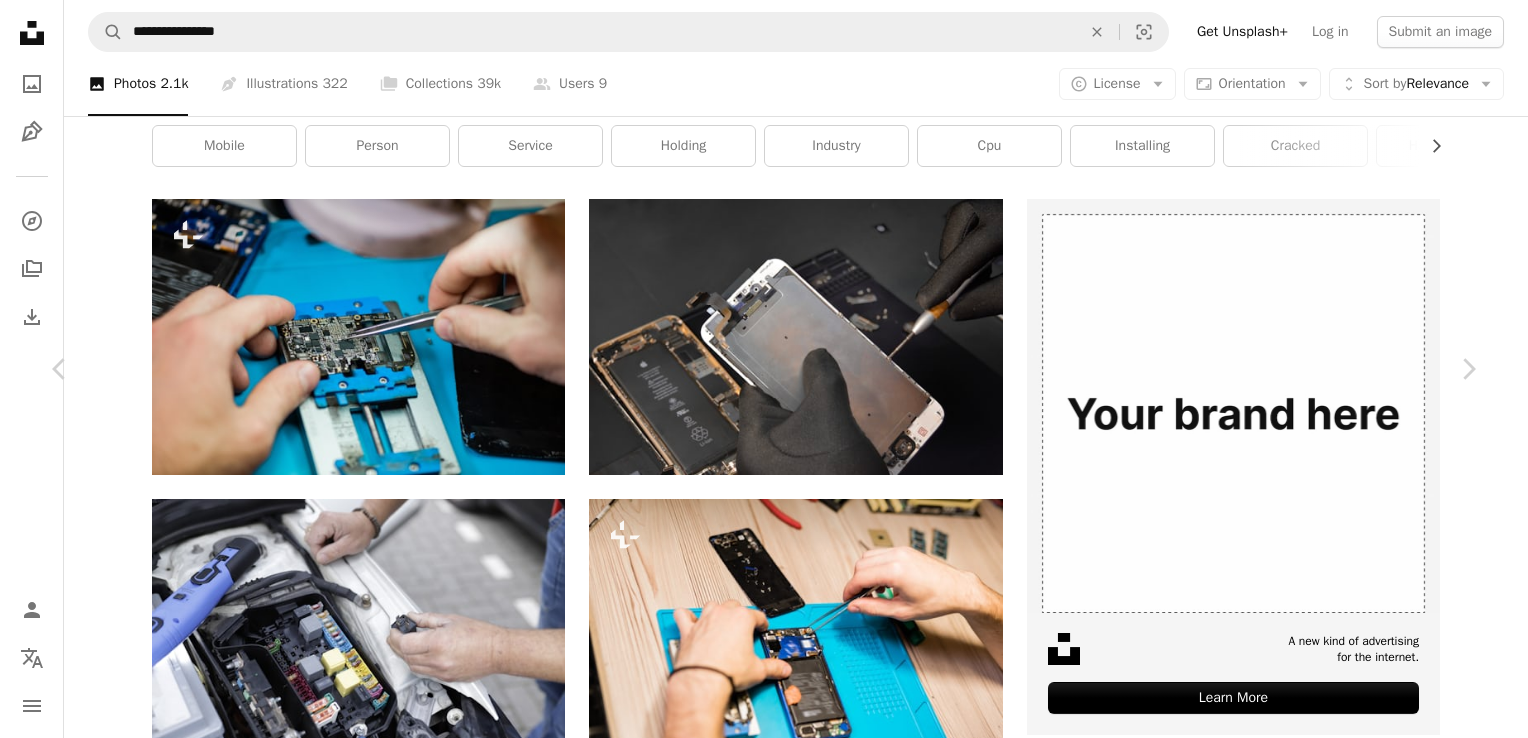 click on "Download free" at bounding box center (1279, 4353) 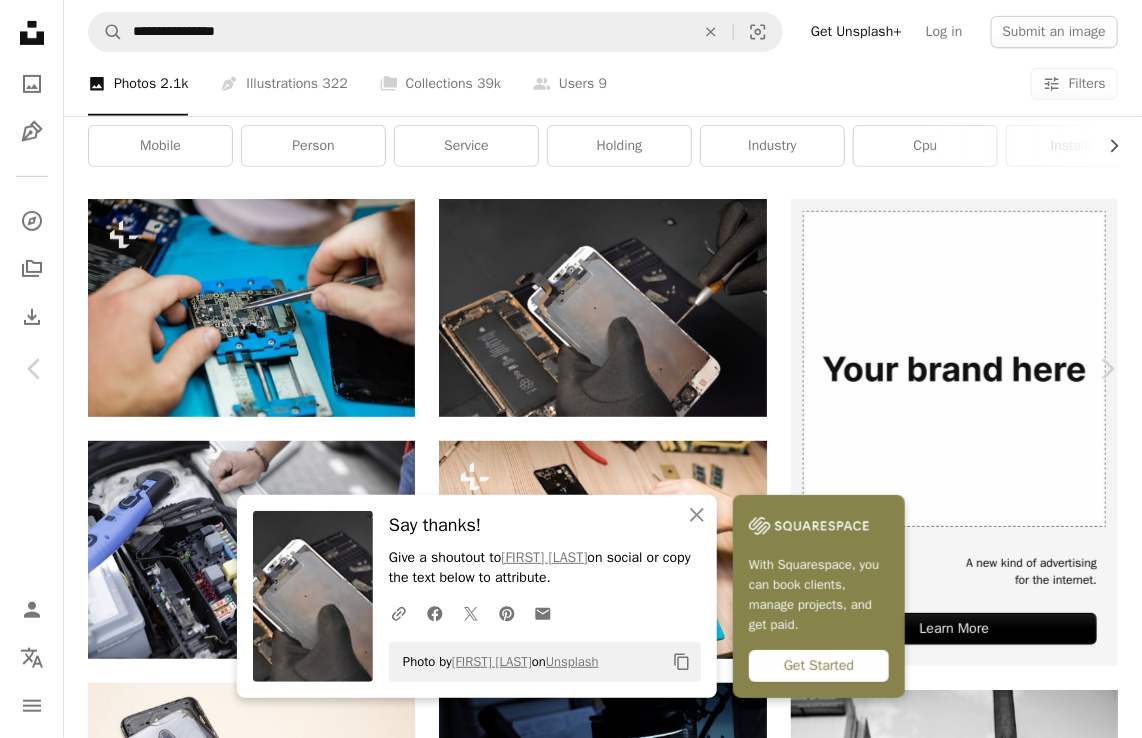 click on "An X shape" at bounding box center [20, 20] 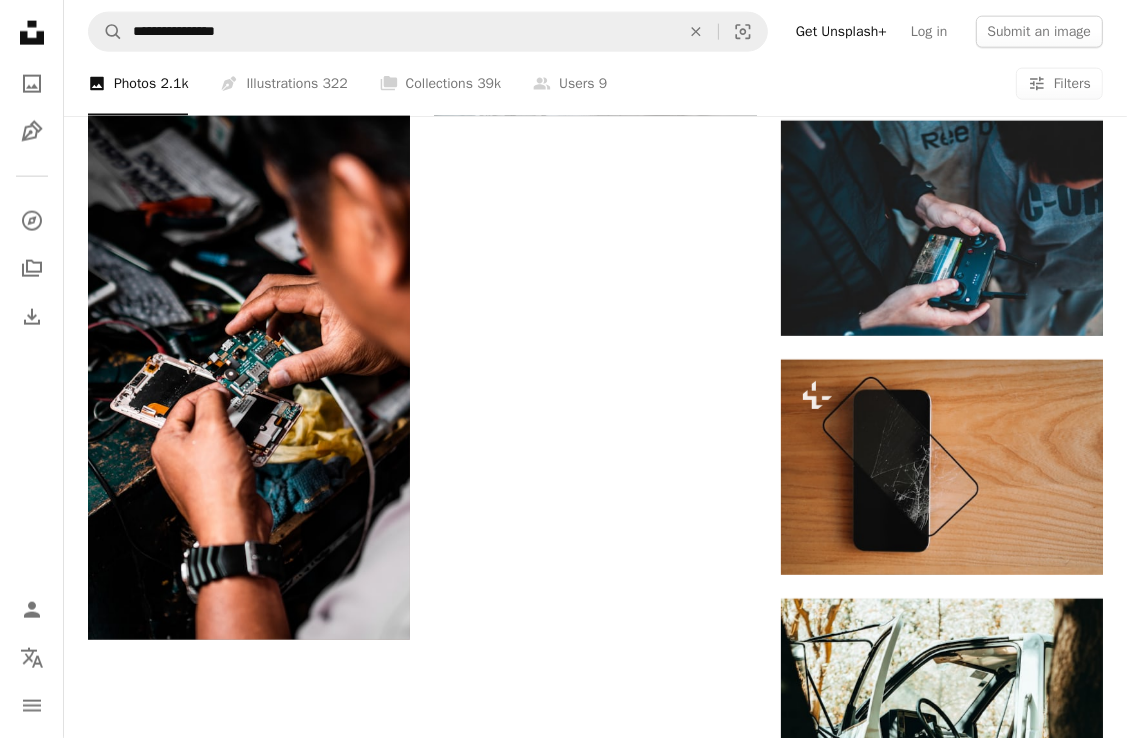 scroll, scrollTop: 2059, scrollLeft: 0, axis: vertical 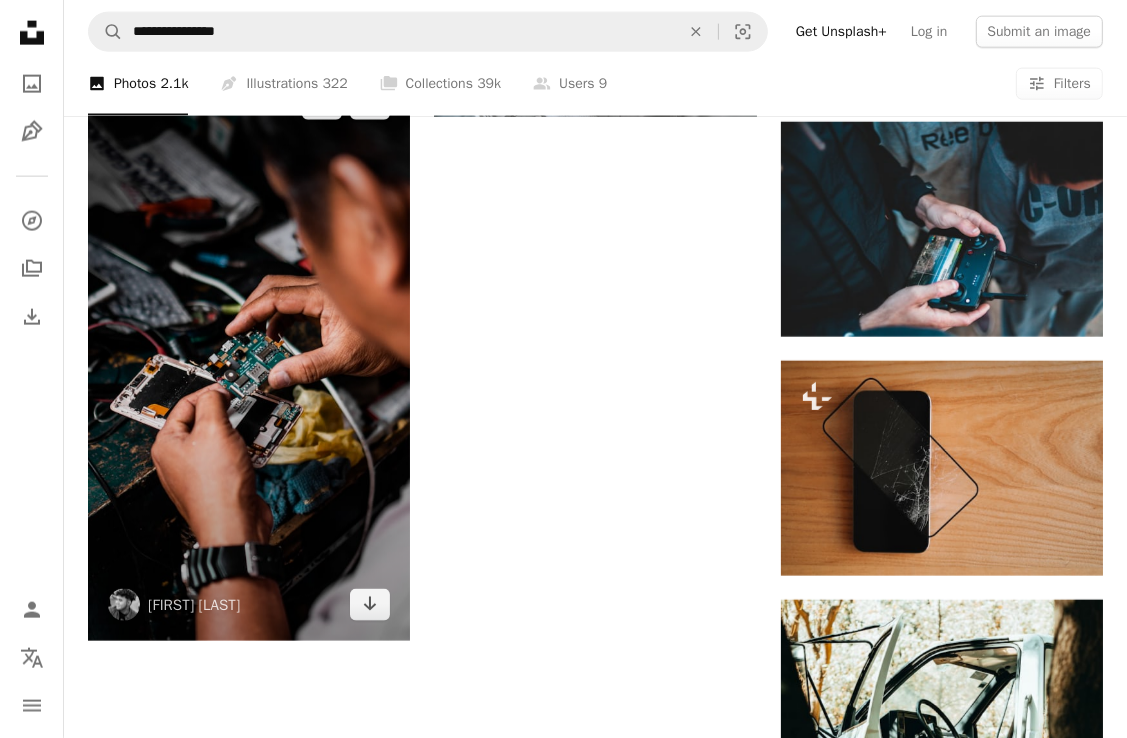 click at bounding box center (249, 354) 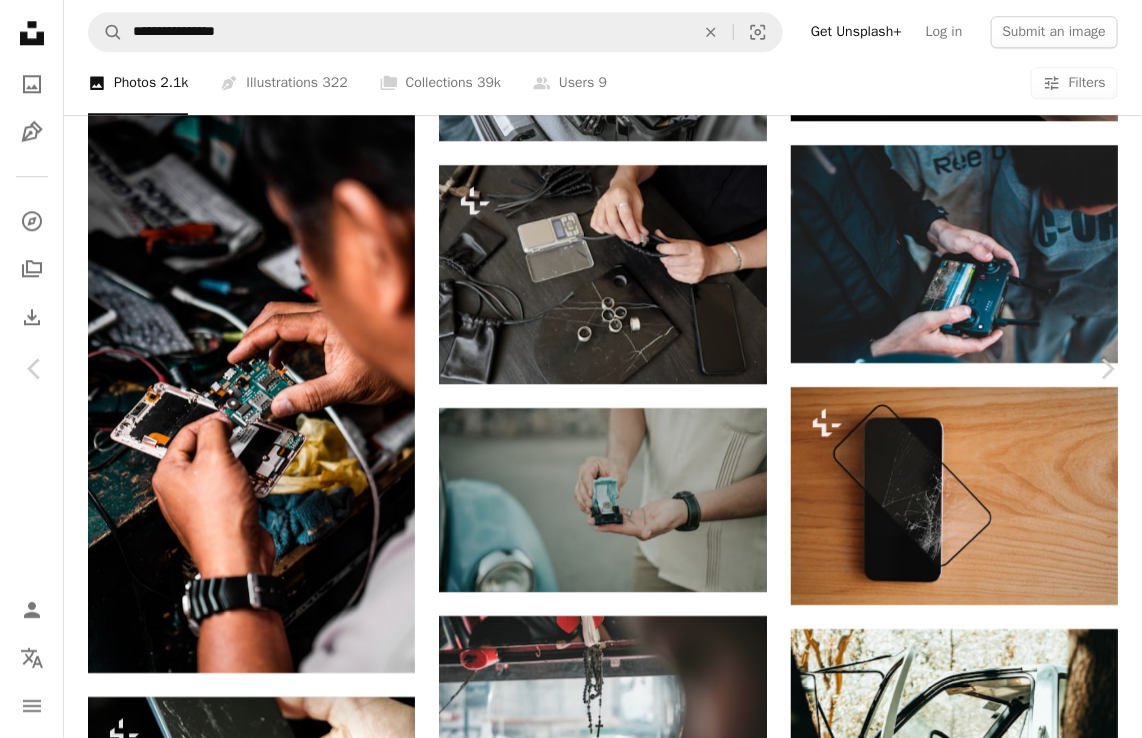 click on "Download free" at bounding box center [943, 3913] 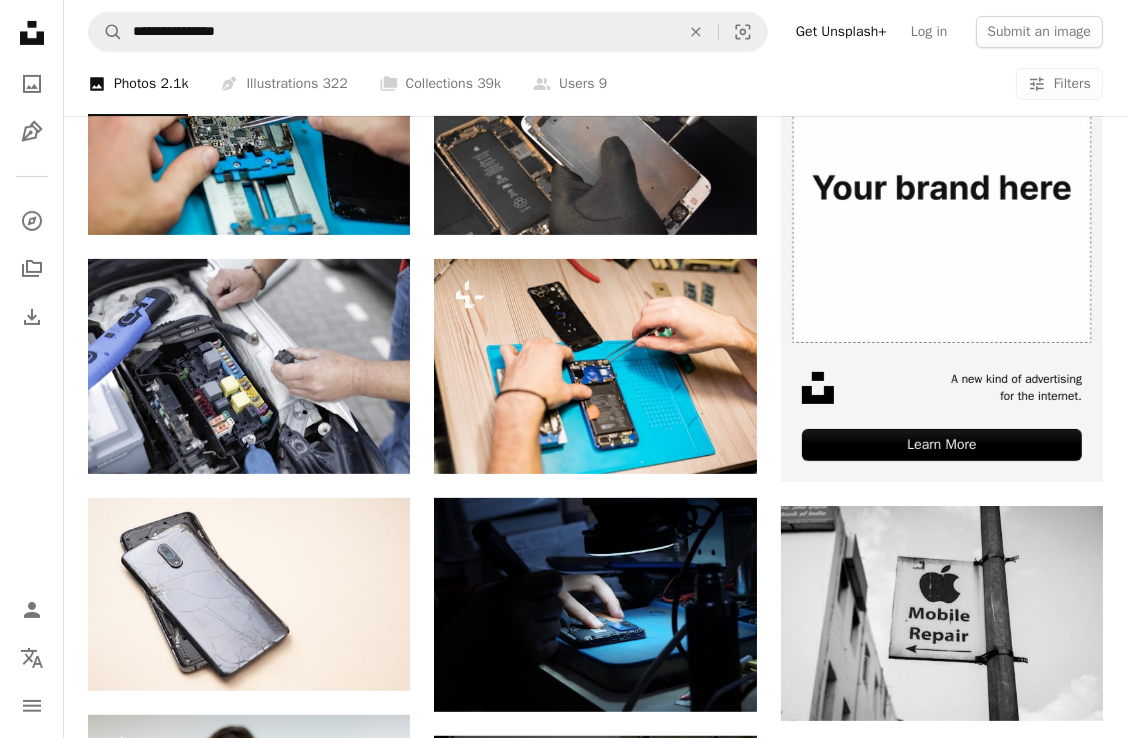 scroll, scrollTop: 0, scrollLeft: 0, axis: both 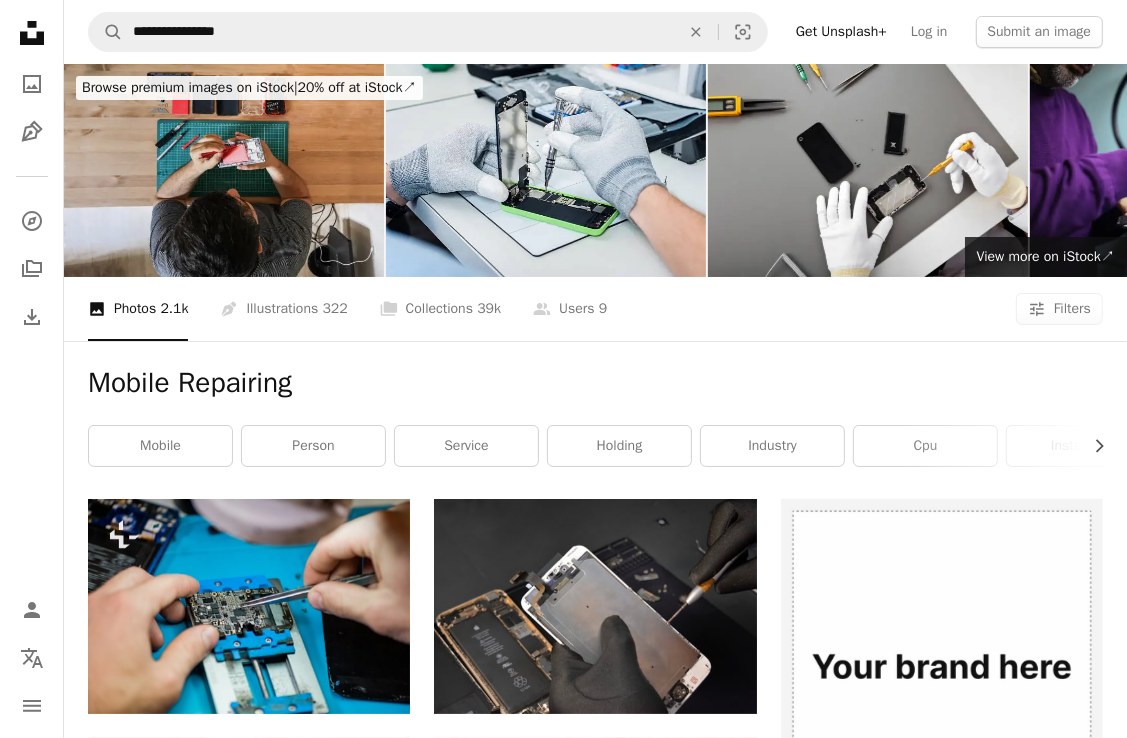 click at bounding box center [224, 170] 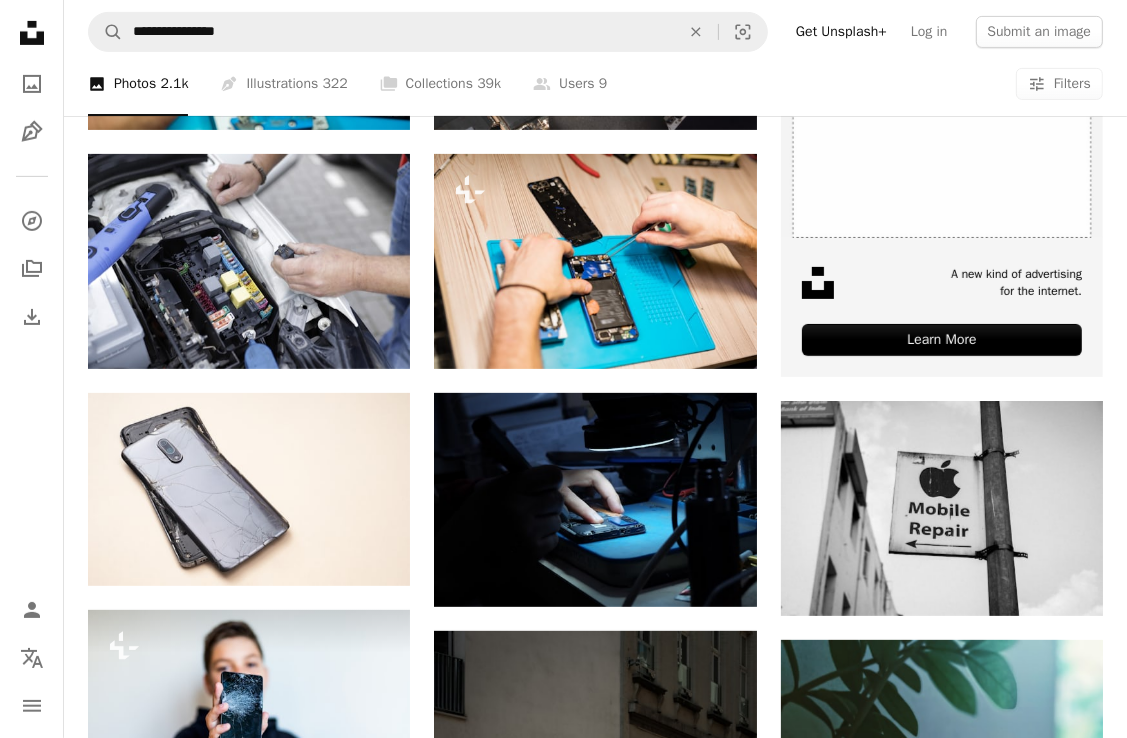scroll, scrollTop: 590, scrollLeft: 0, axis: vertical 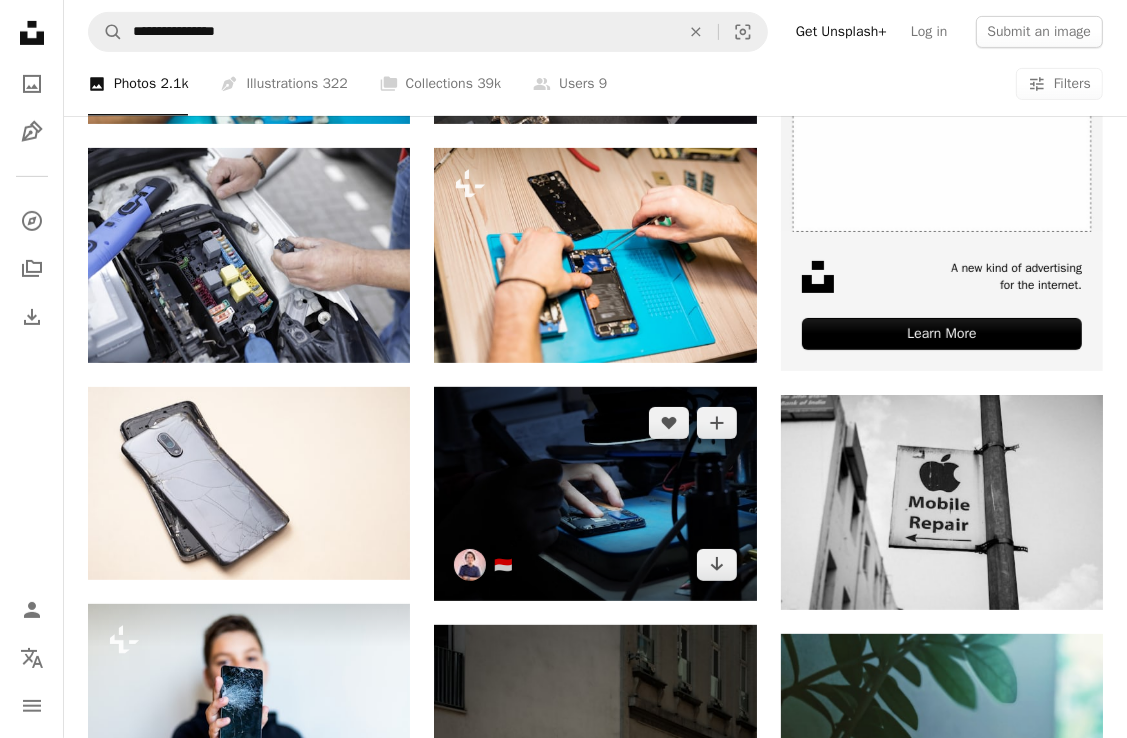 click at bounding box center [595, 494] 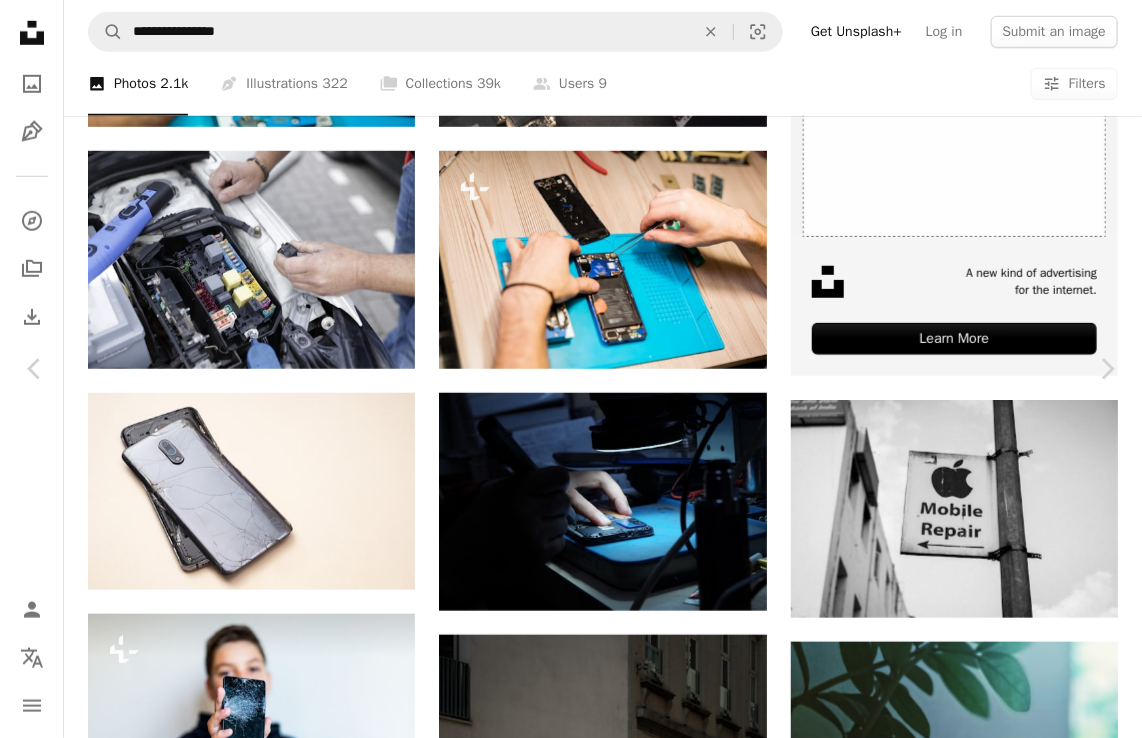 click on "Download free" at bounding box center (943, 5382) 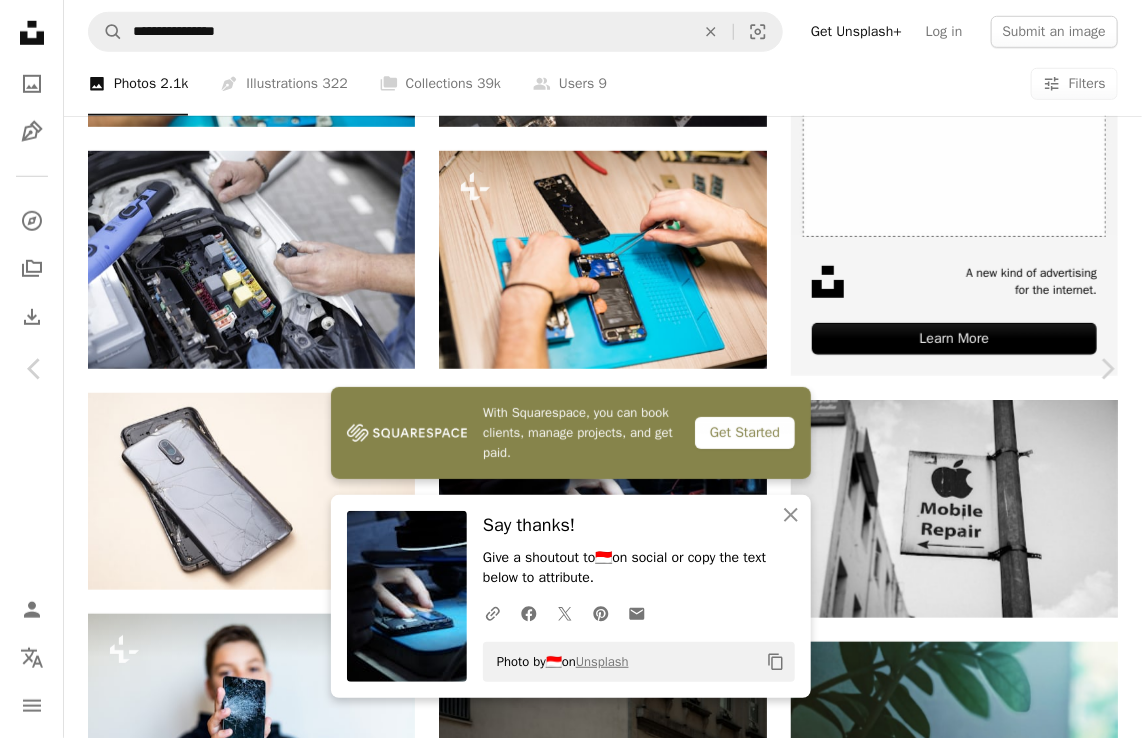 click on "An X shape" at bounding box center [20, 20] 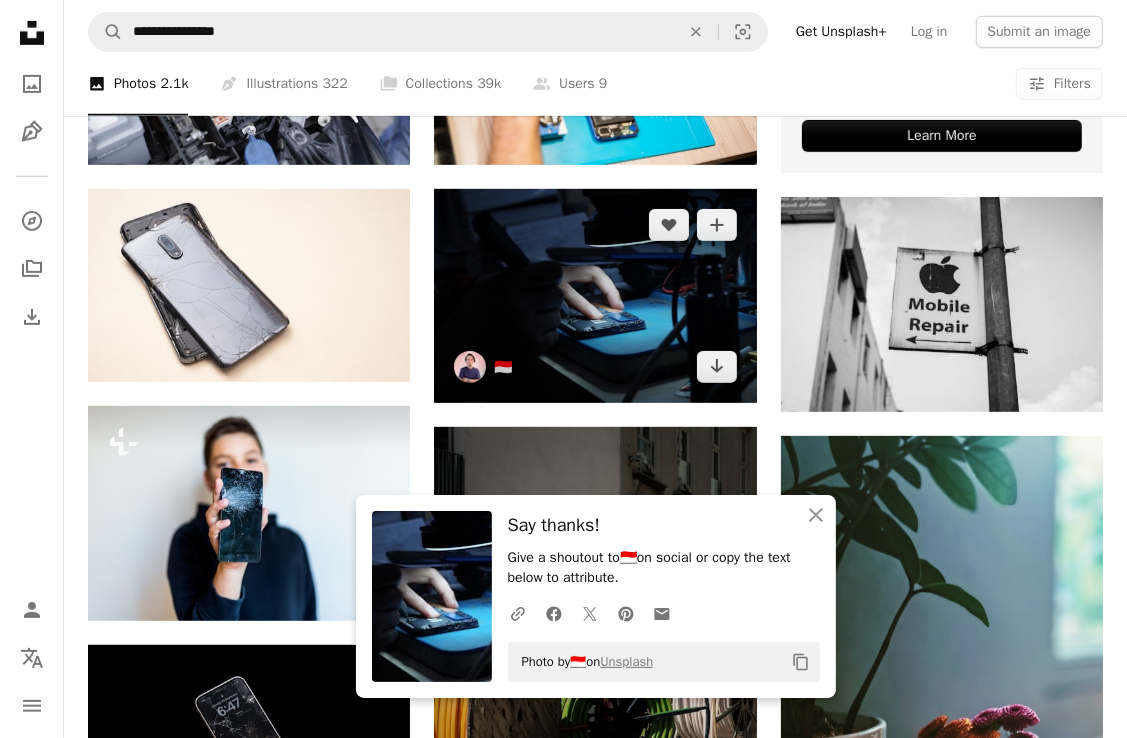scroll, scrollTop: 788, scrollLeft: 0, axis: vertical 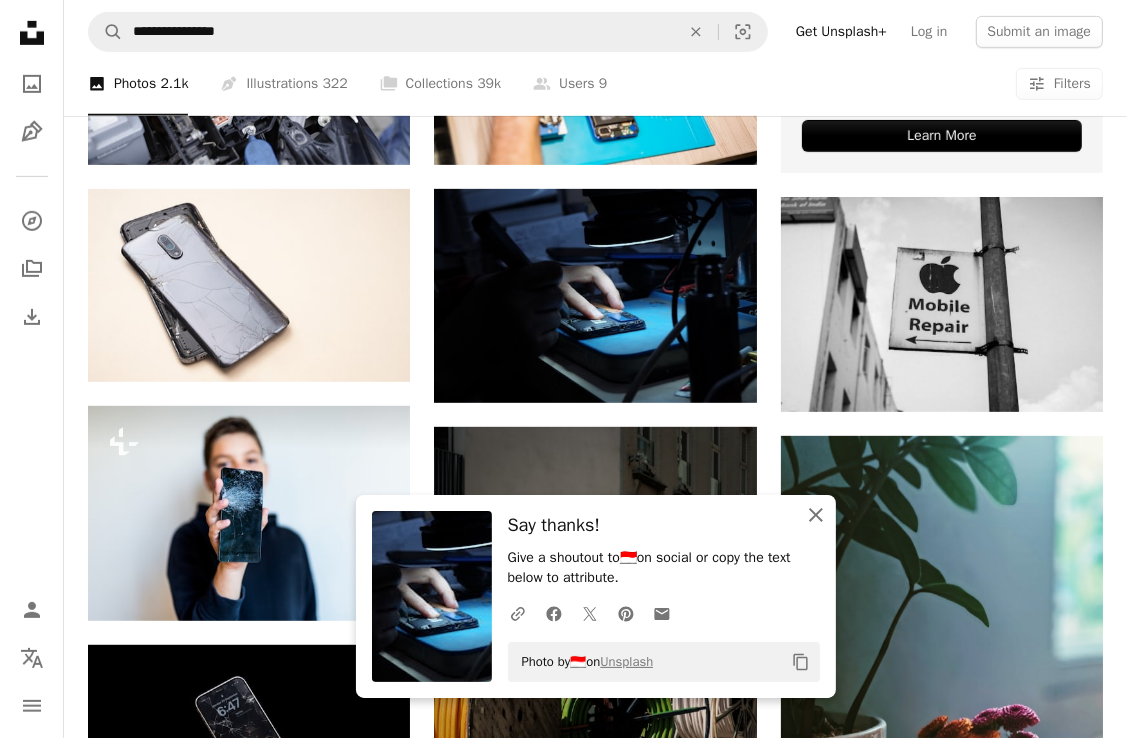 click on "An X shape" 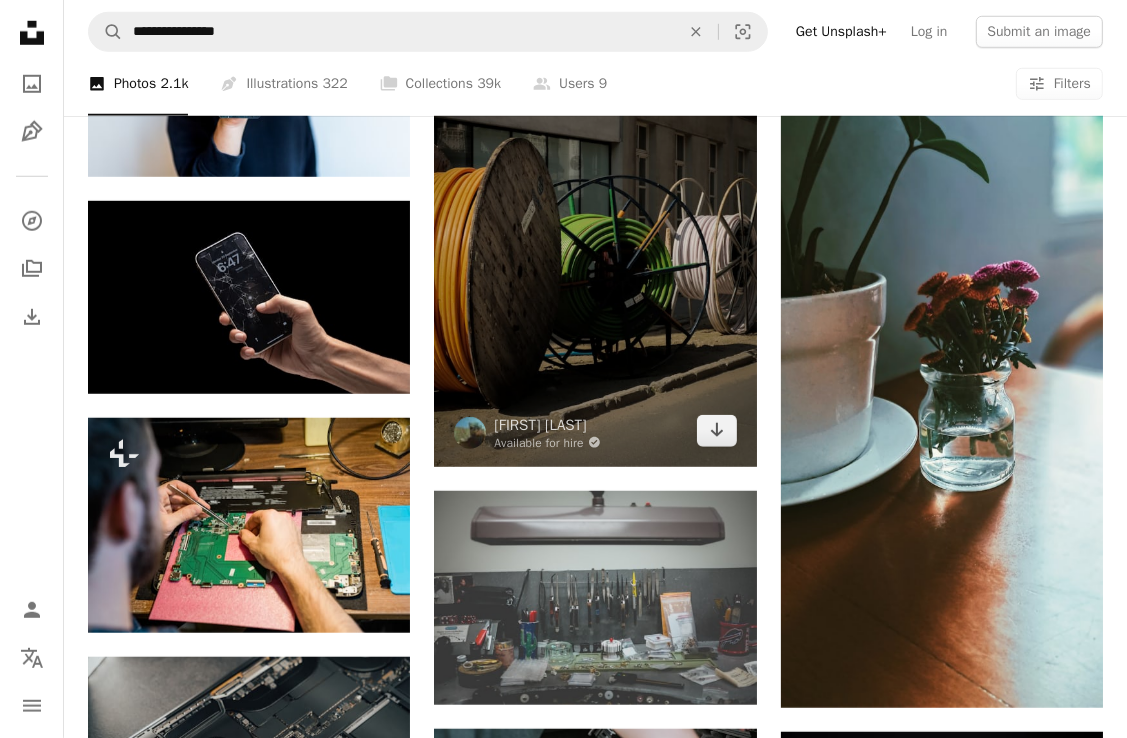 scroll, scrollTop: 1226, scrollLeft: 0, axis: vertical 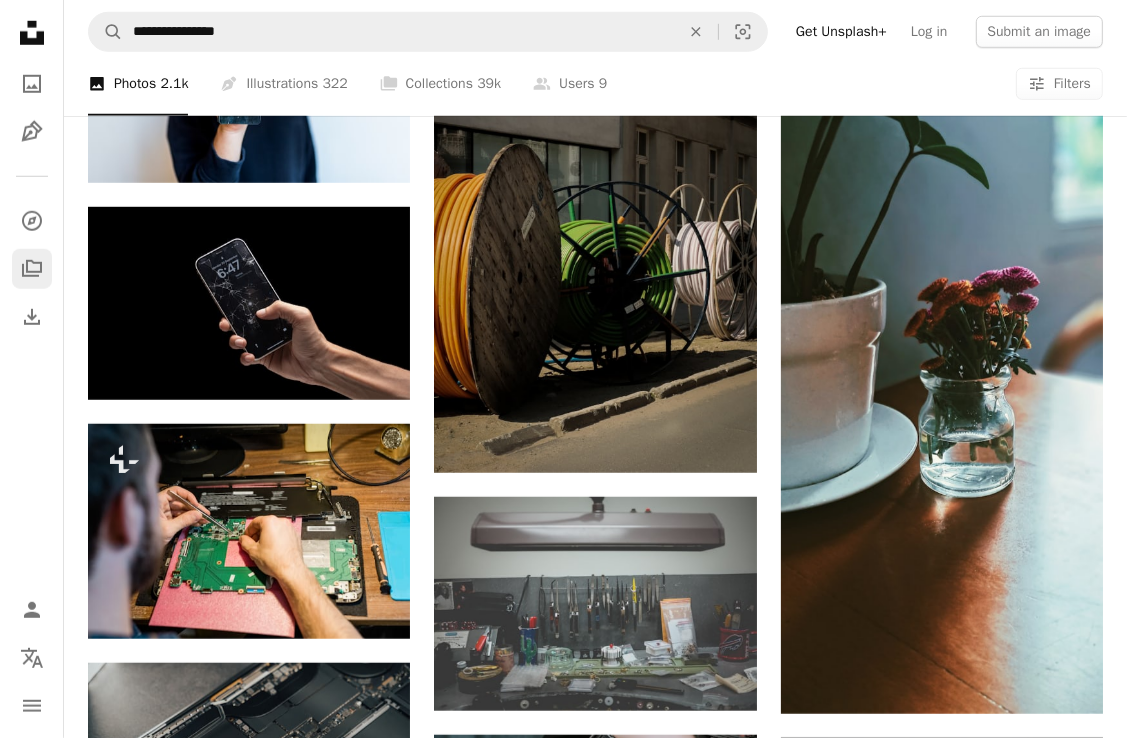 click on "A stack of folders" at bounding box center [32, 269] 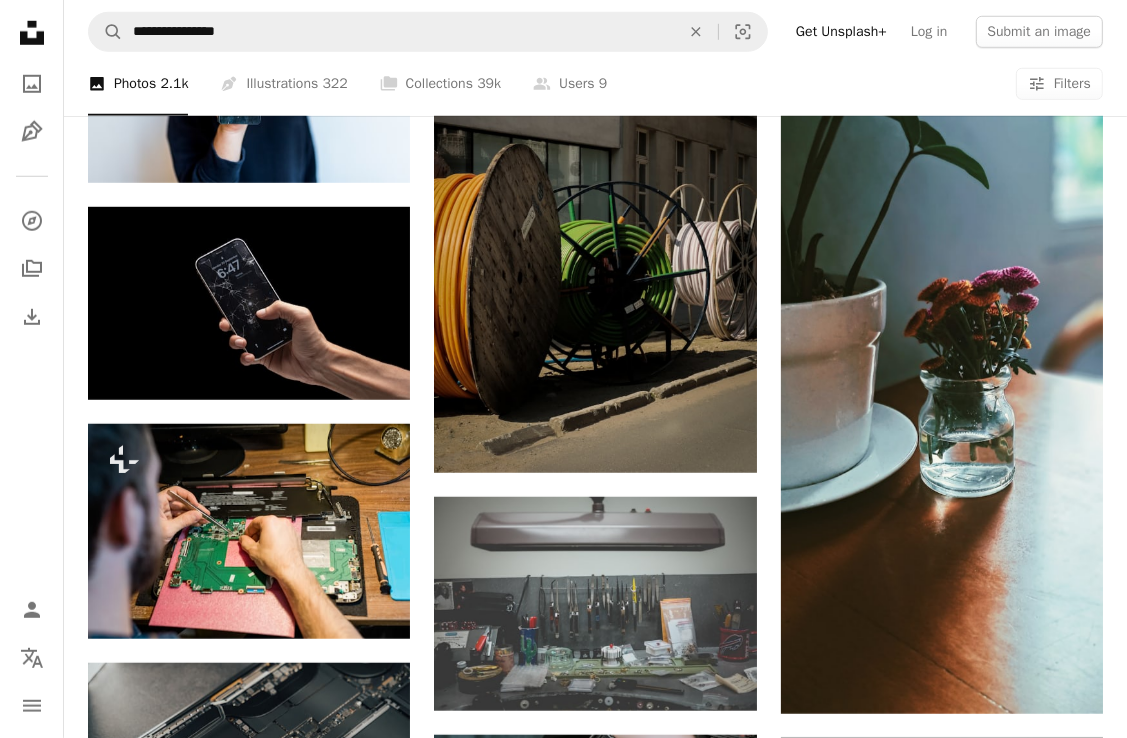 scroll, scrollTop: 0, scrollLeft: 0, axis: both 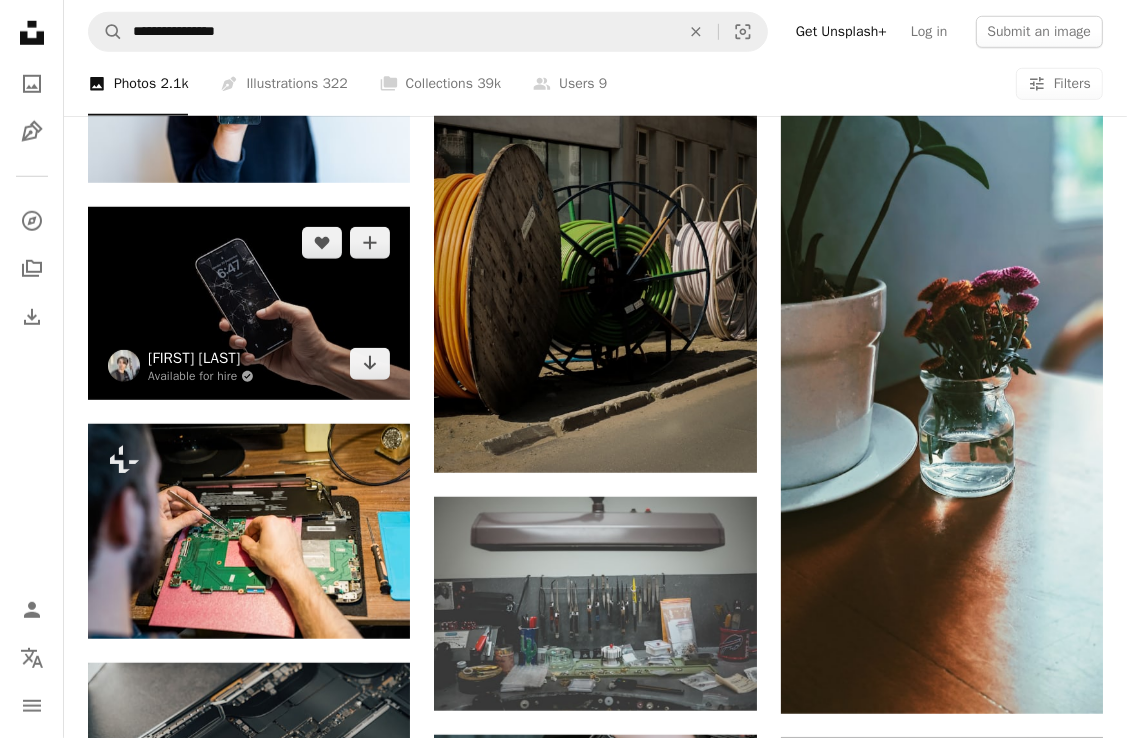click on "[FIRST] [LAST]" at bounding box center (201, 358) 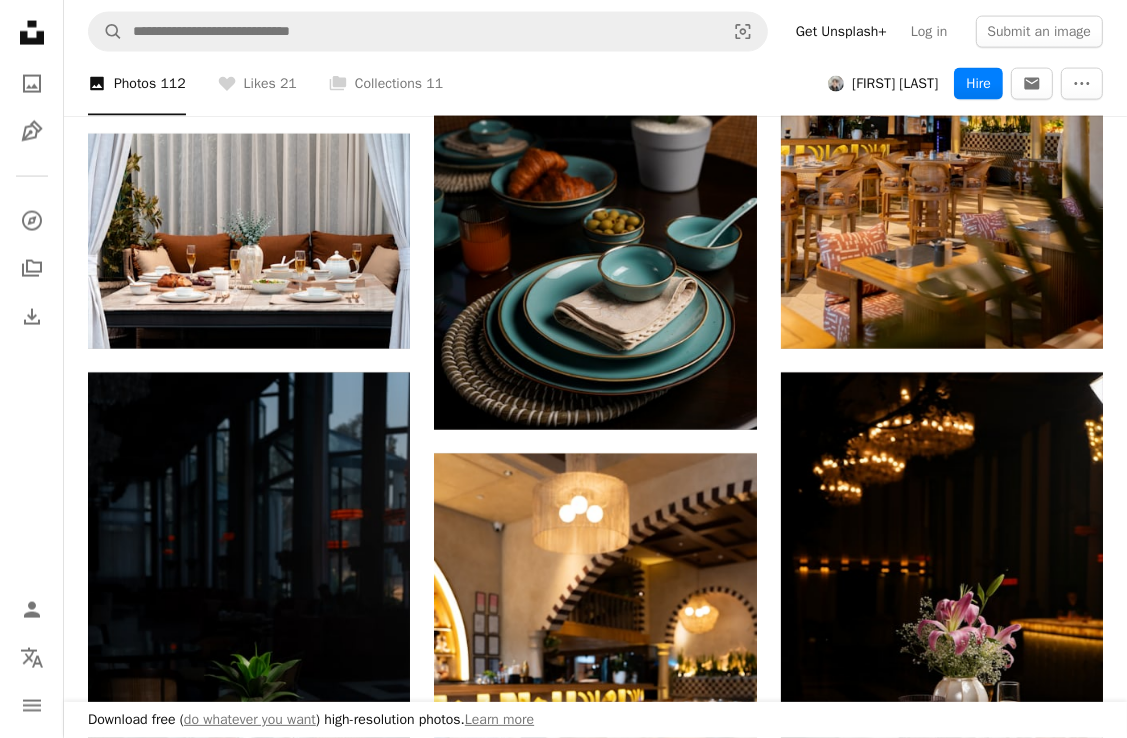 scroll, scrollTop: 2395, scrollLeft: 0, axis: vertical 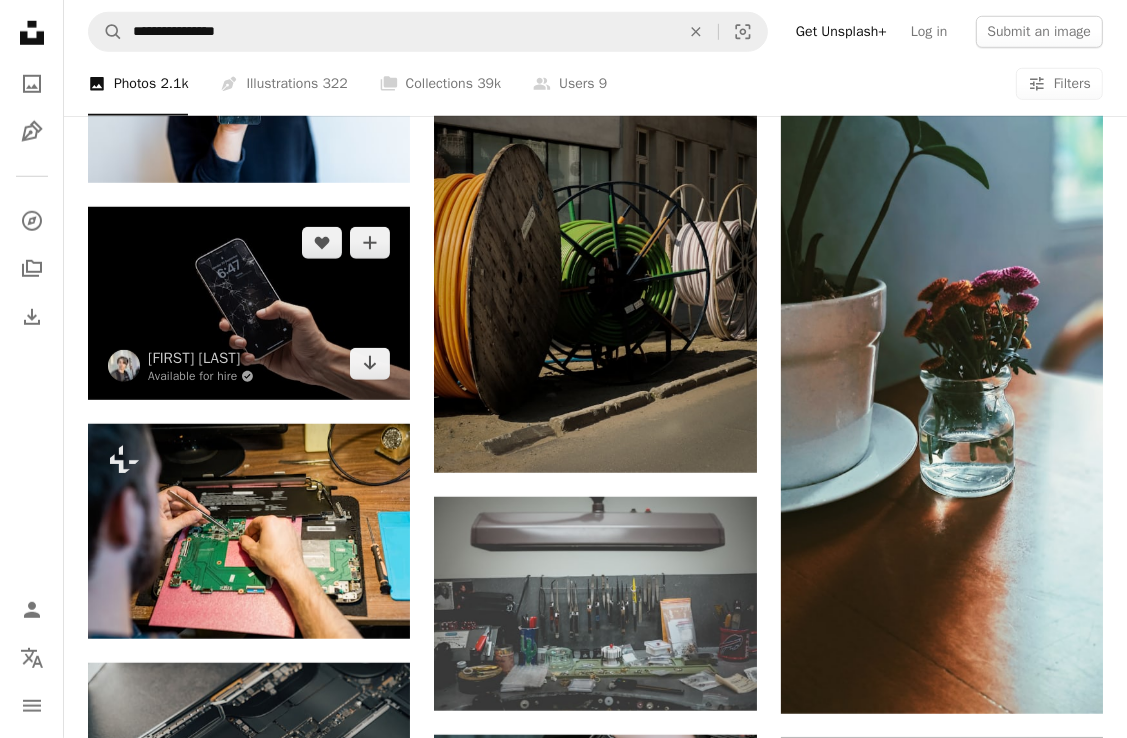 click at bounding box center (249, 303) 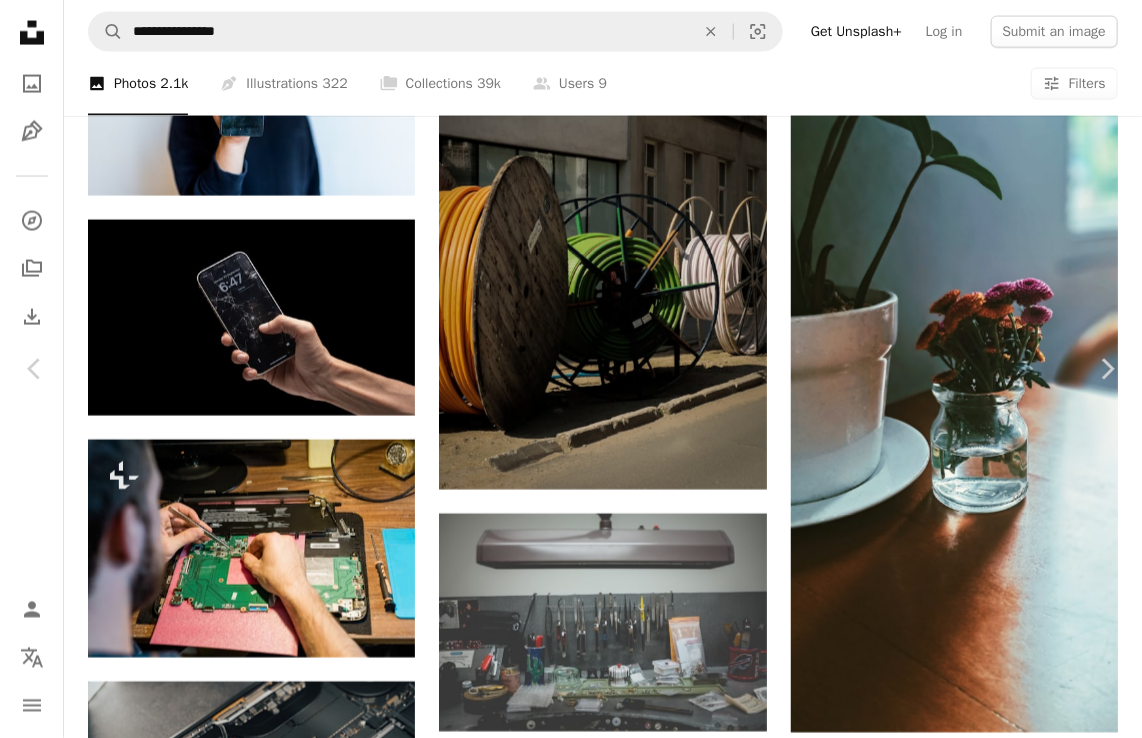 scroll, scrollTop: 0, scrollLeft: 0, axis: both 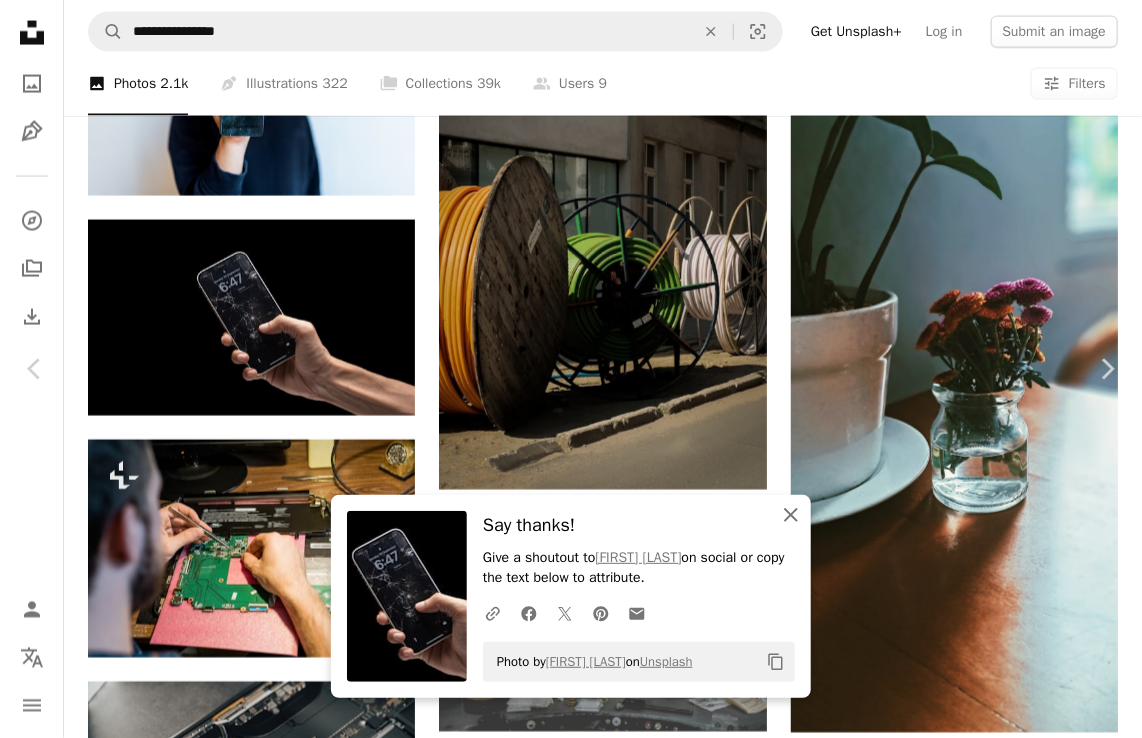 click 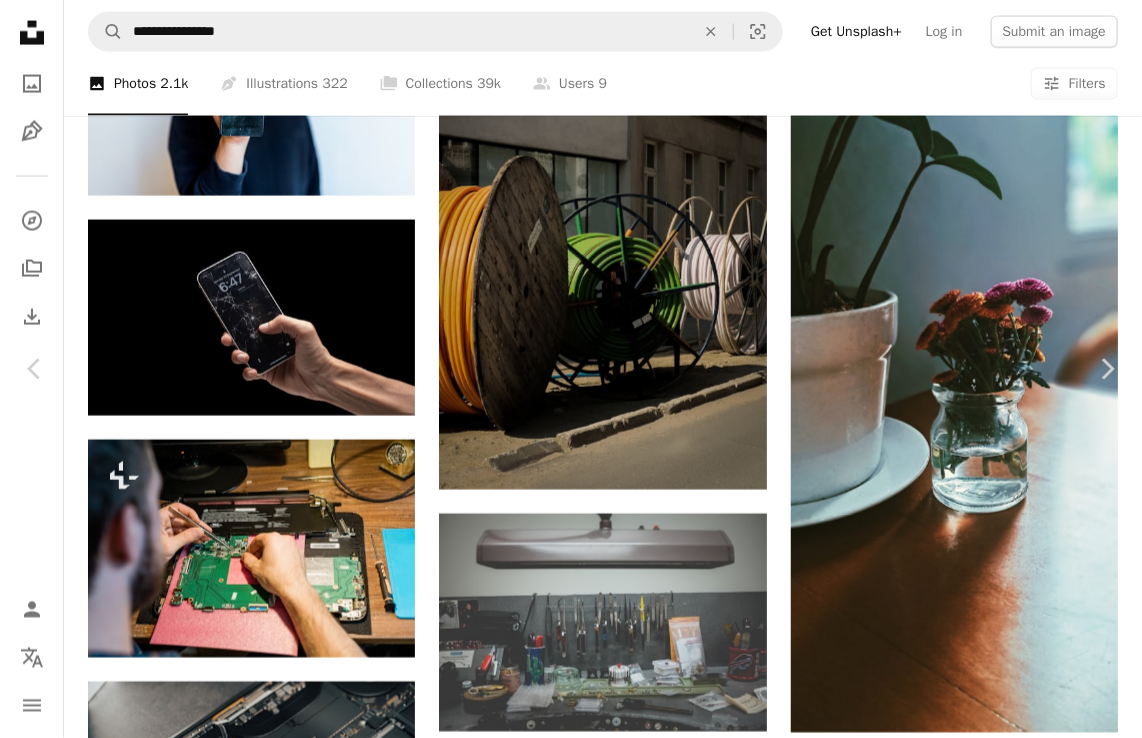 scroll, scrollTop: 4688, scrollLeft: 0, axis: vertical 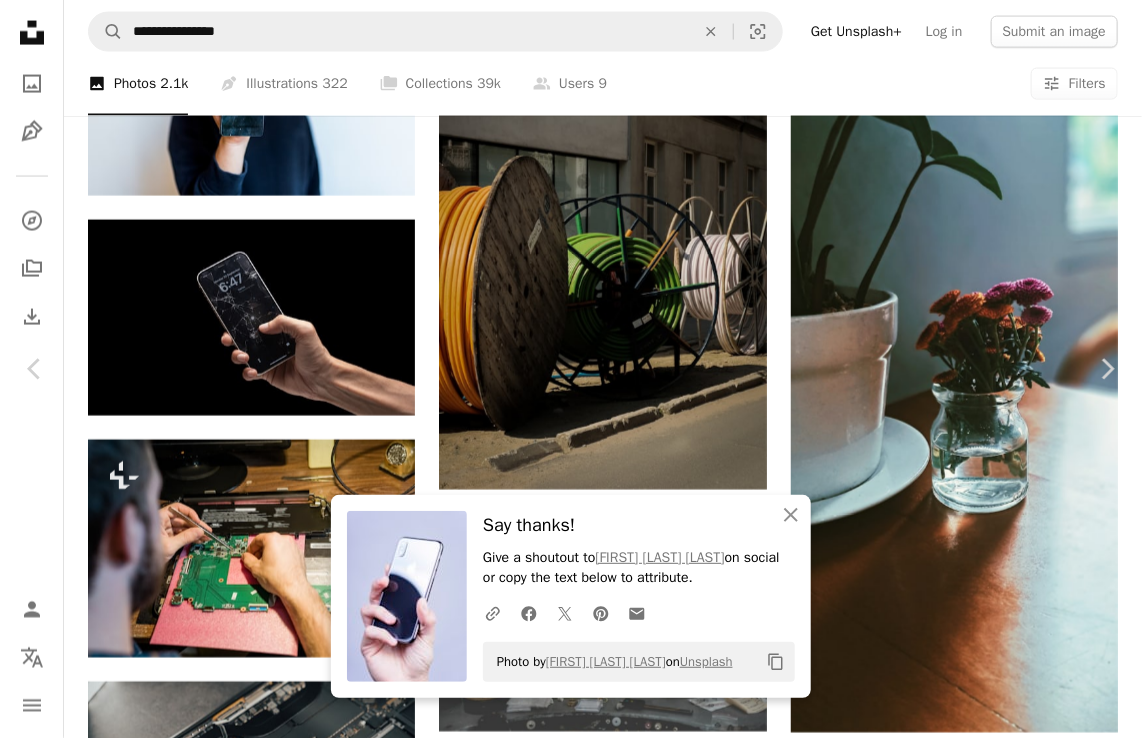 click on "An X shape" at bounding box center [20, 20] 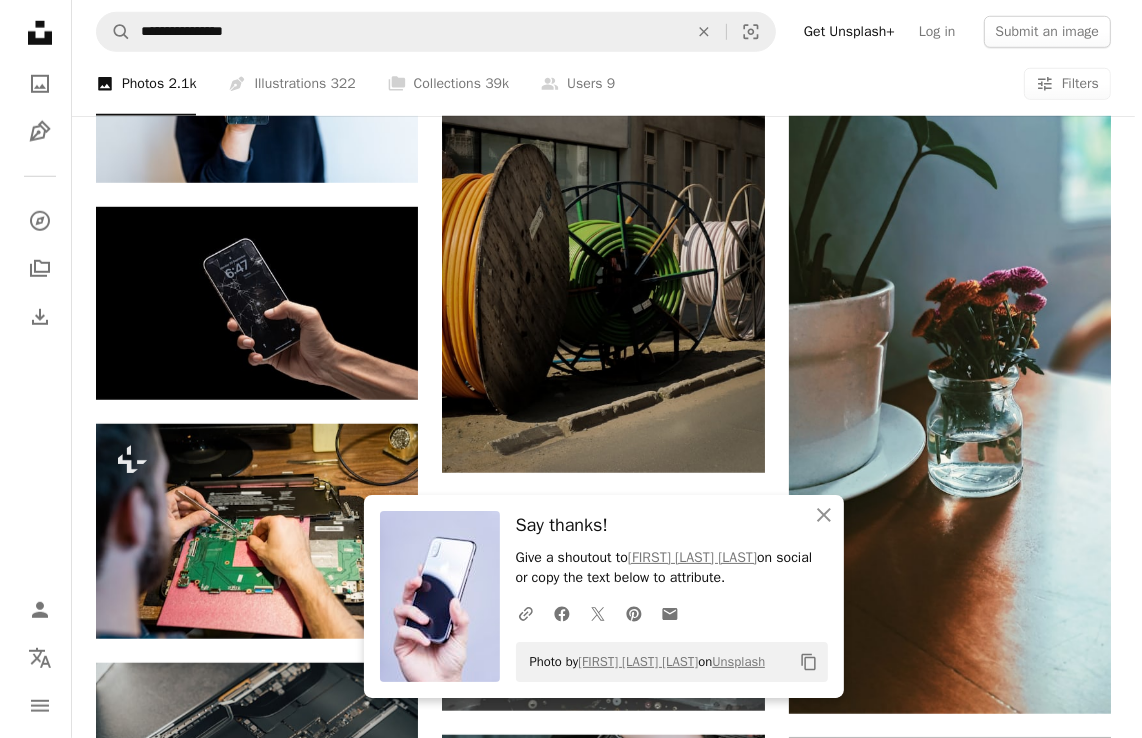 scroll, scrollTop: 1307, scrollLeft: 0, axis: vertical 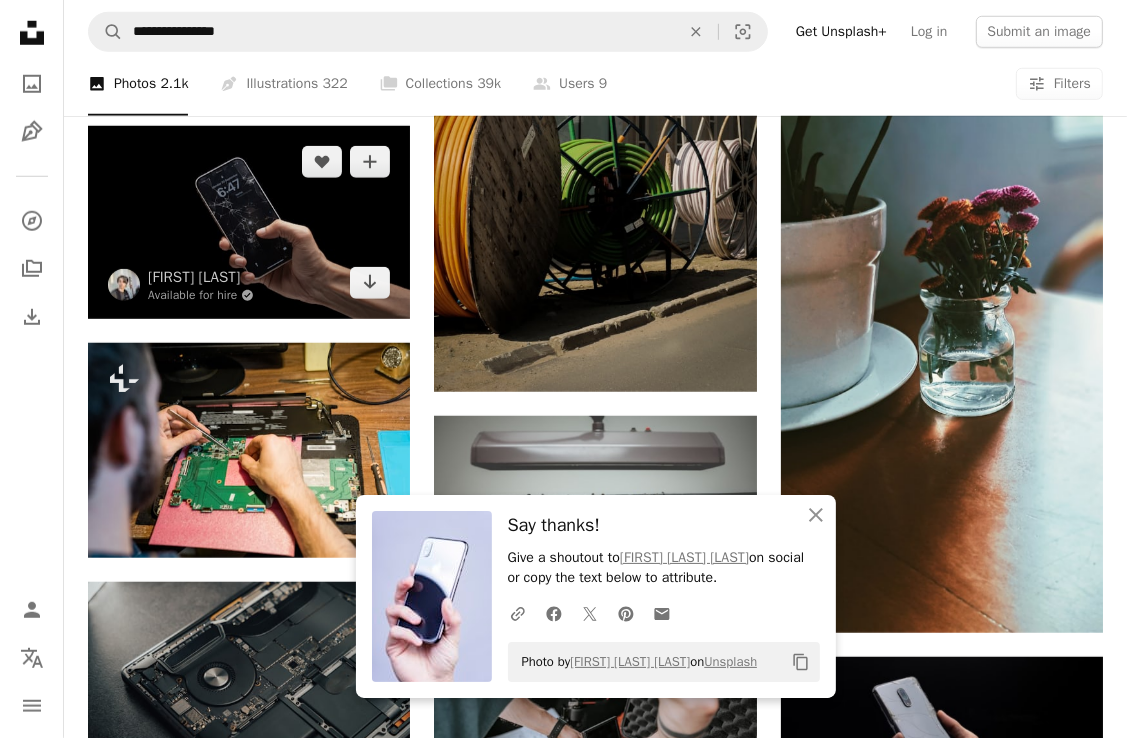 click at bounding box center (249, 222) 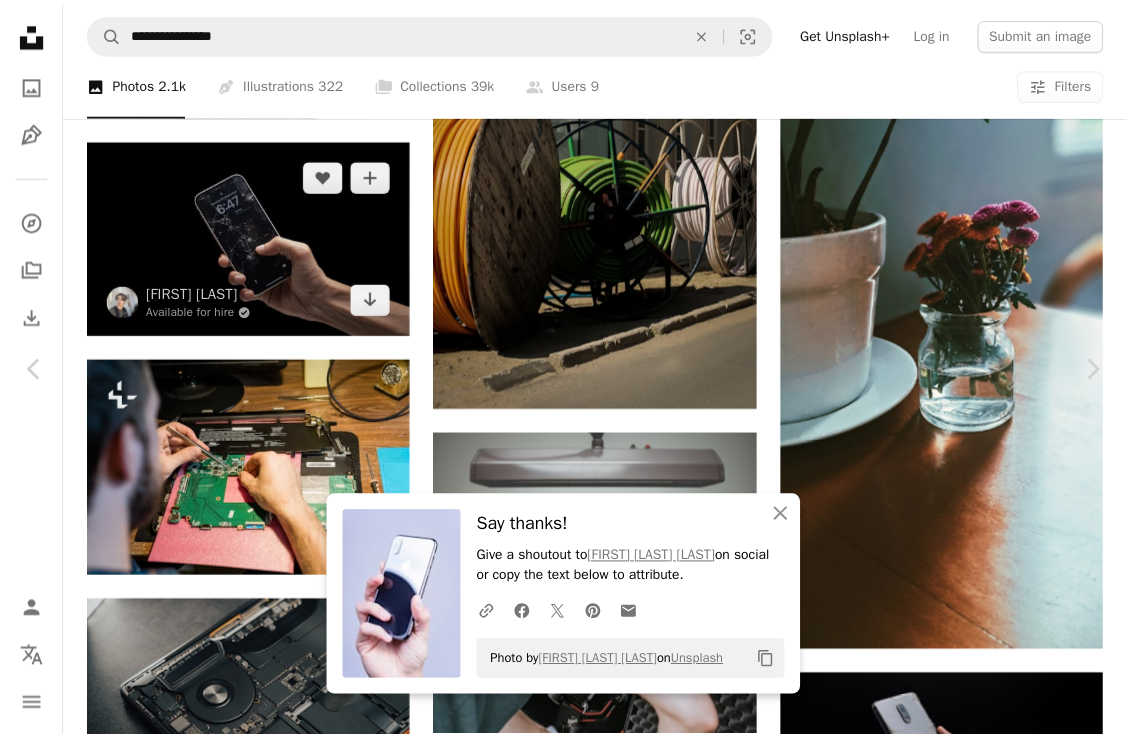 scroll, scrollTop: 9060, scrollLeft: 0, axis: vertical 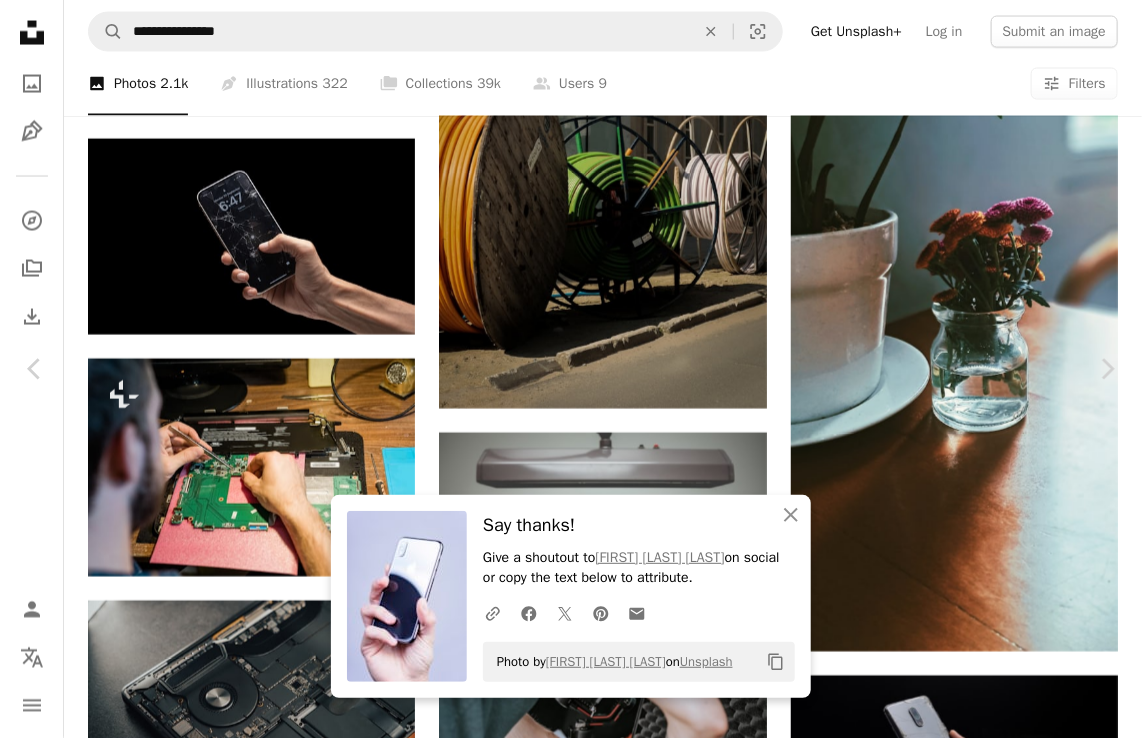 click on "An X shape" at bounding box center (20, 20) 